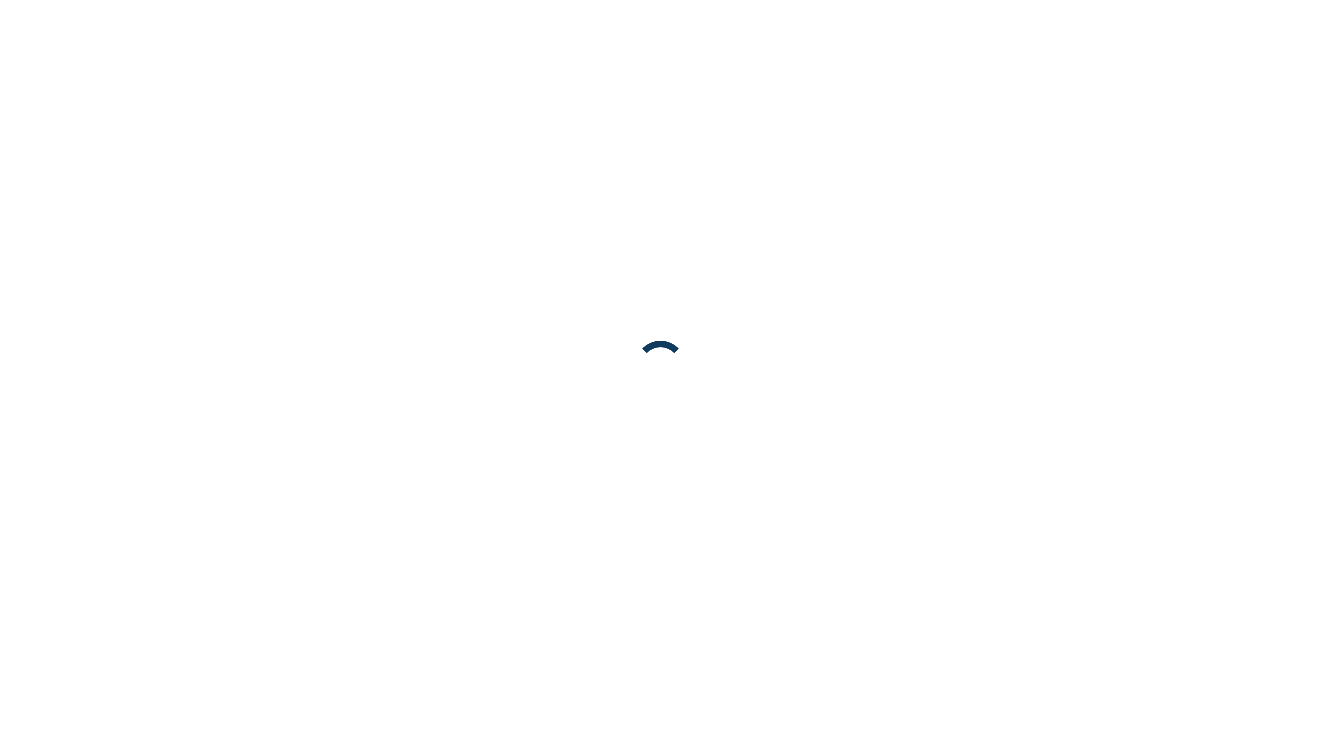 scroll, scrollTop: 0, scrollLeft: 0, axis: both 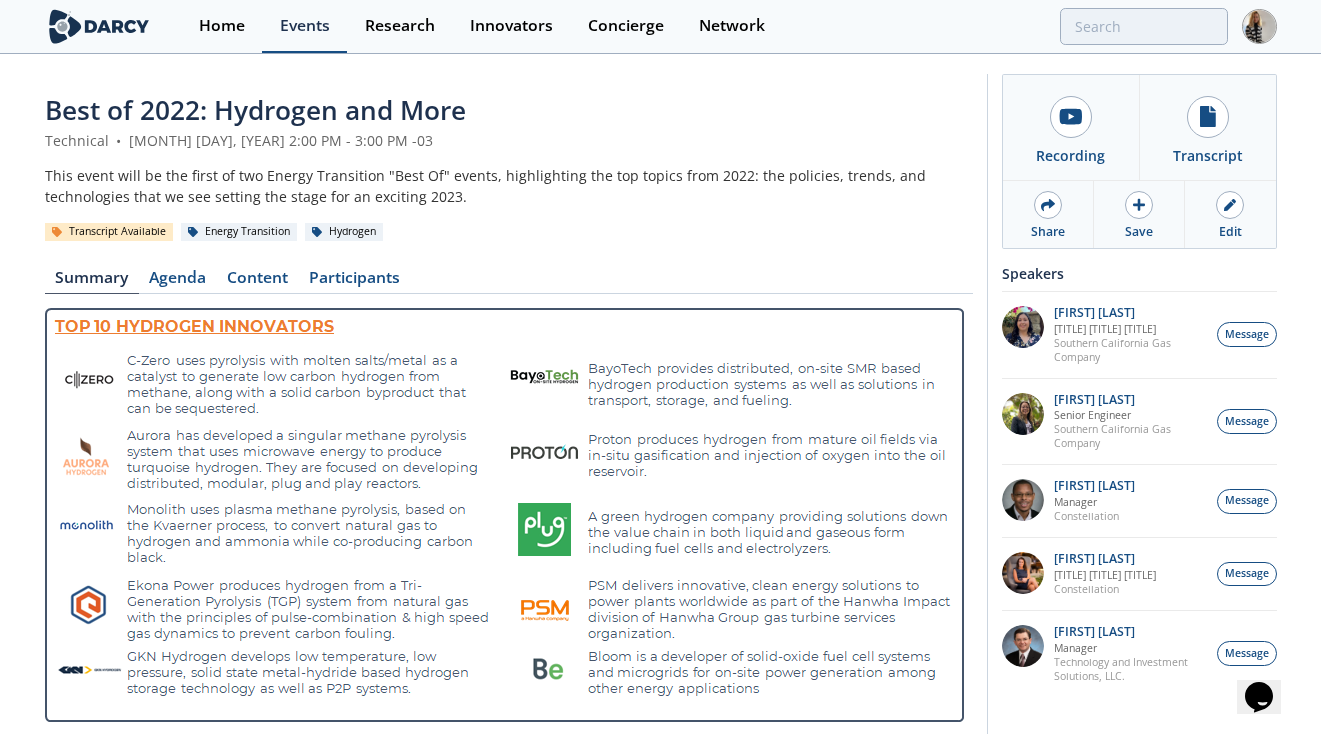 click on "Events" at bounding box center (305, 26) 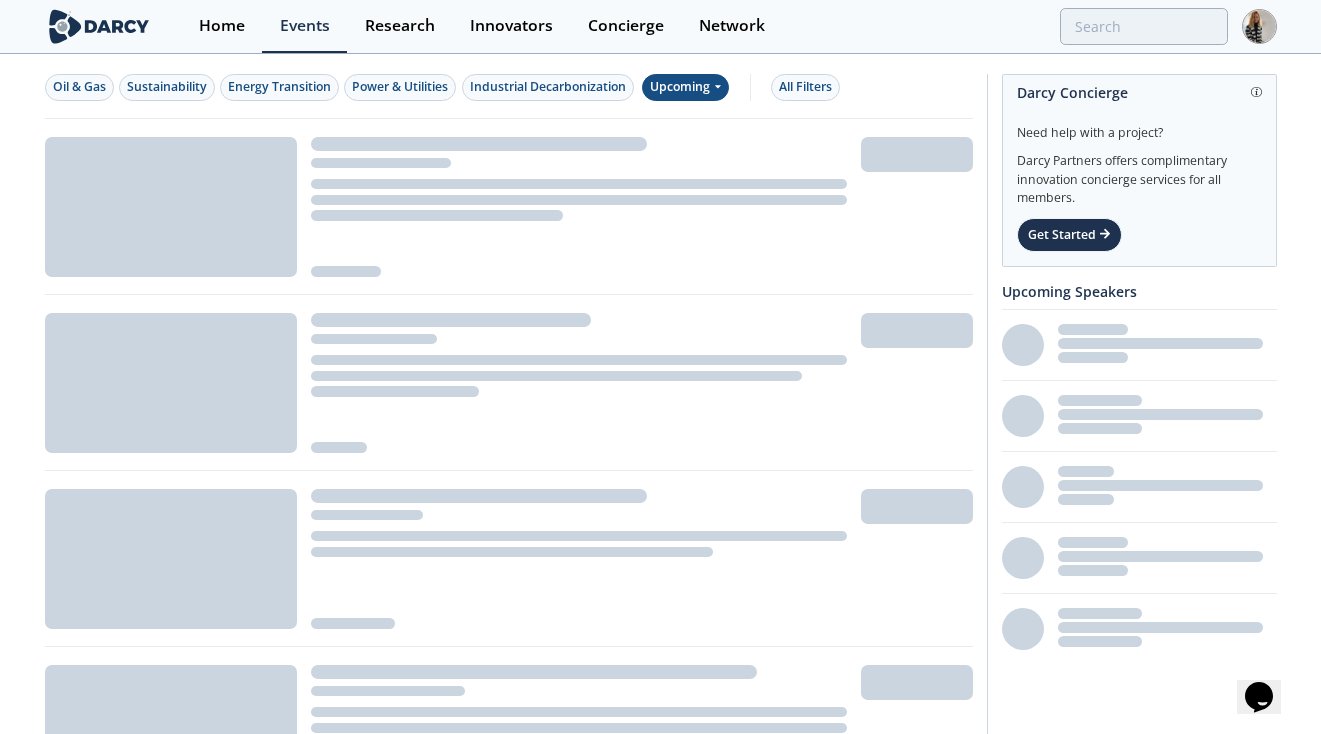 click on "Upcoming" at bounding box center [685, 87] 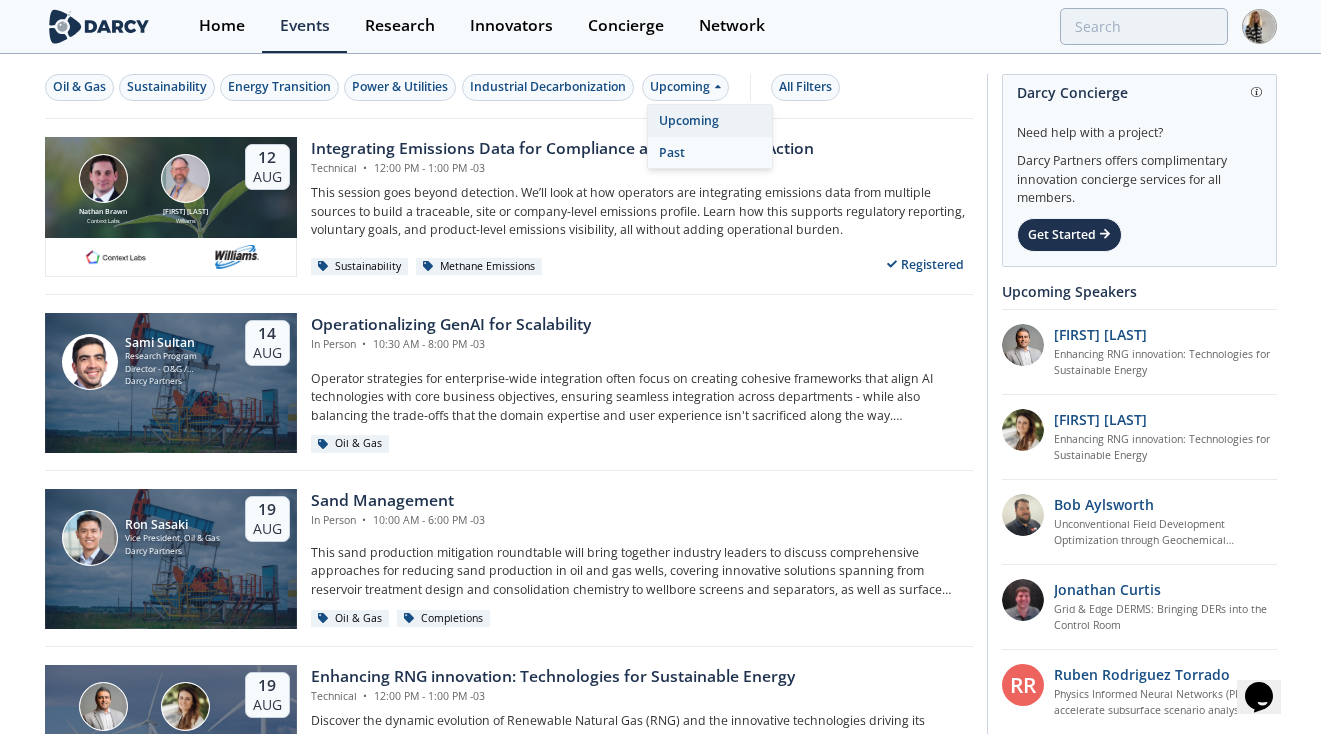 click on "Past" at bounding box center [710, 153] 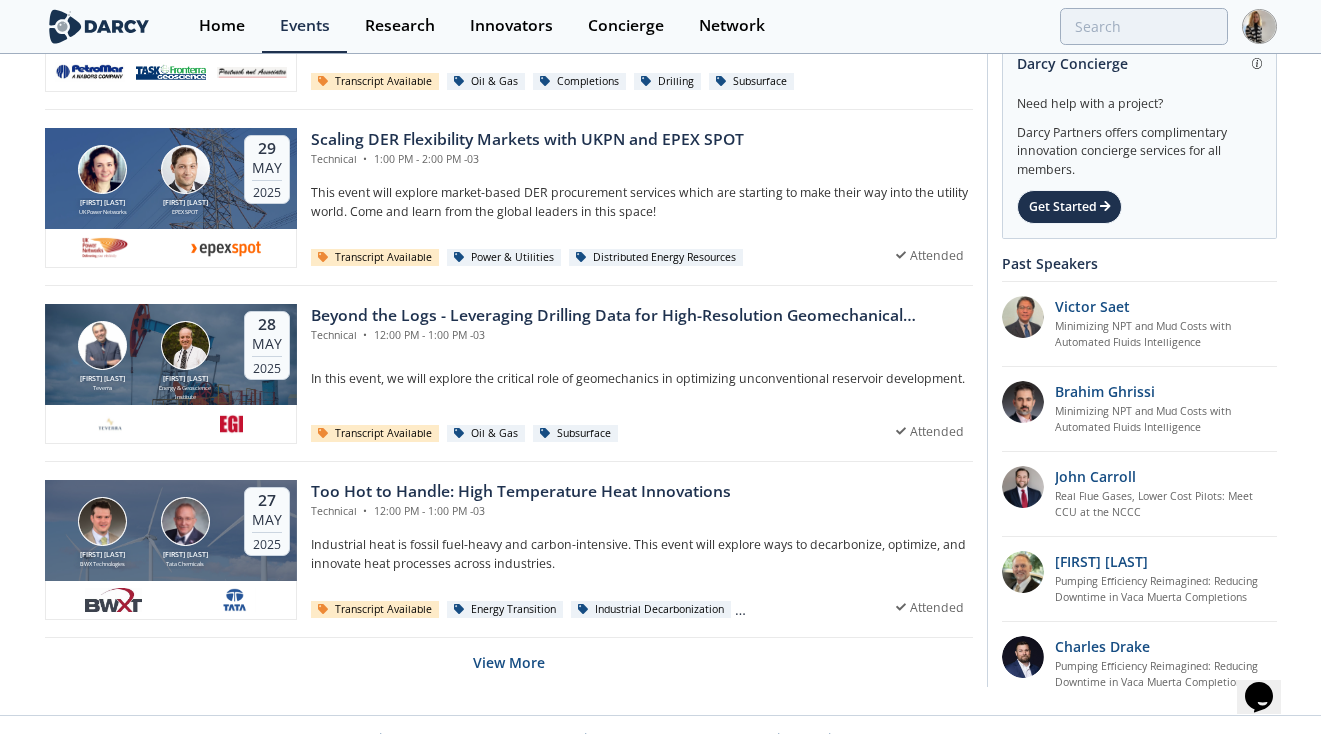scroll, scrollTop: 3910, scrollLeft: 0, axis: vertical 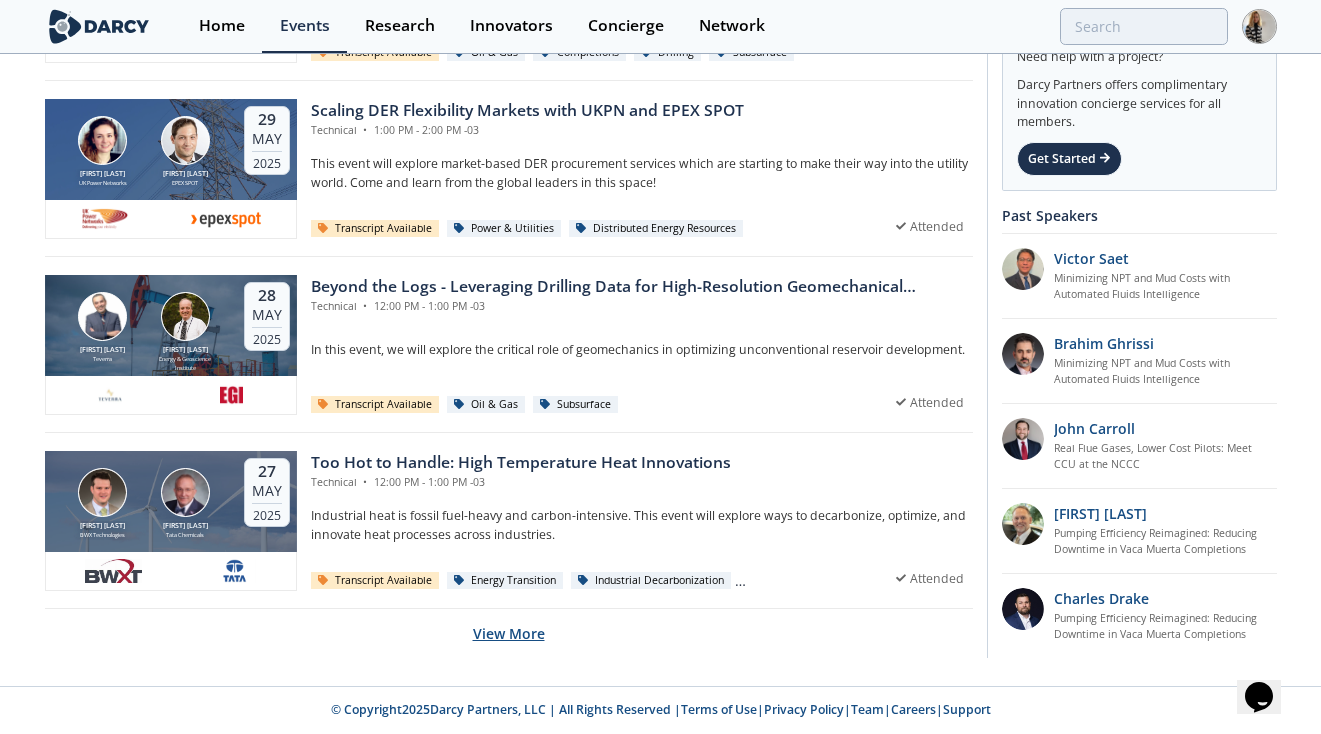 click on "View More" at bounding box center [509, 633] 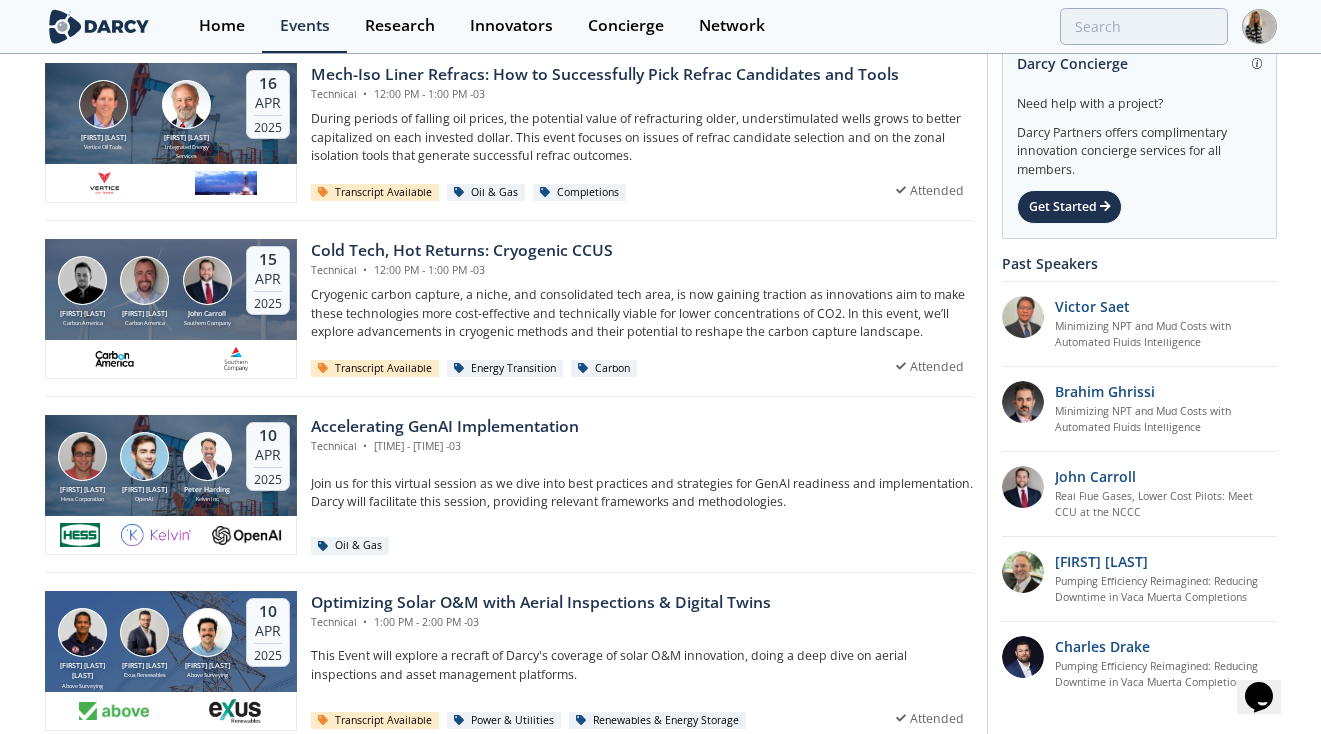 scroll, scrollTop: 7162, scrollLeft: 0, axis: vertical 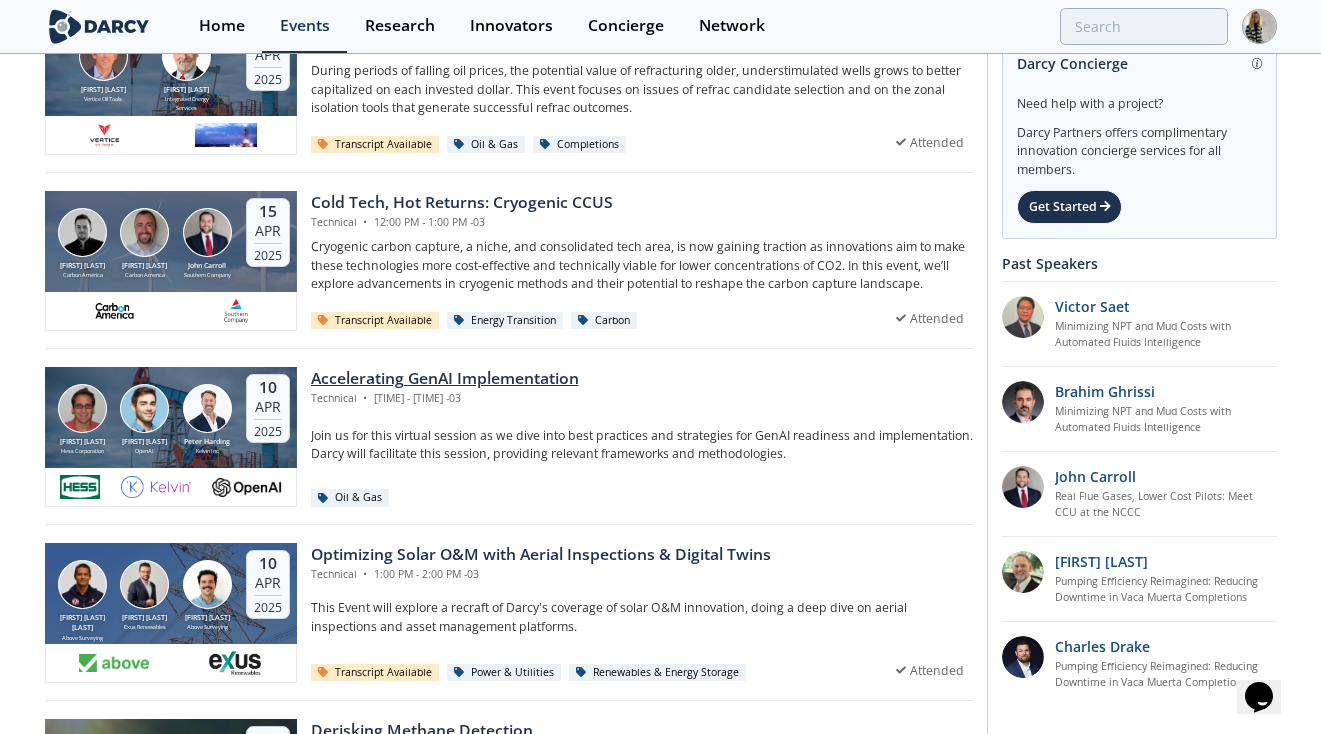 click on "Accelerating GenAI Implementation" at bounding box center [445, 379] 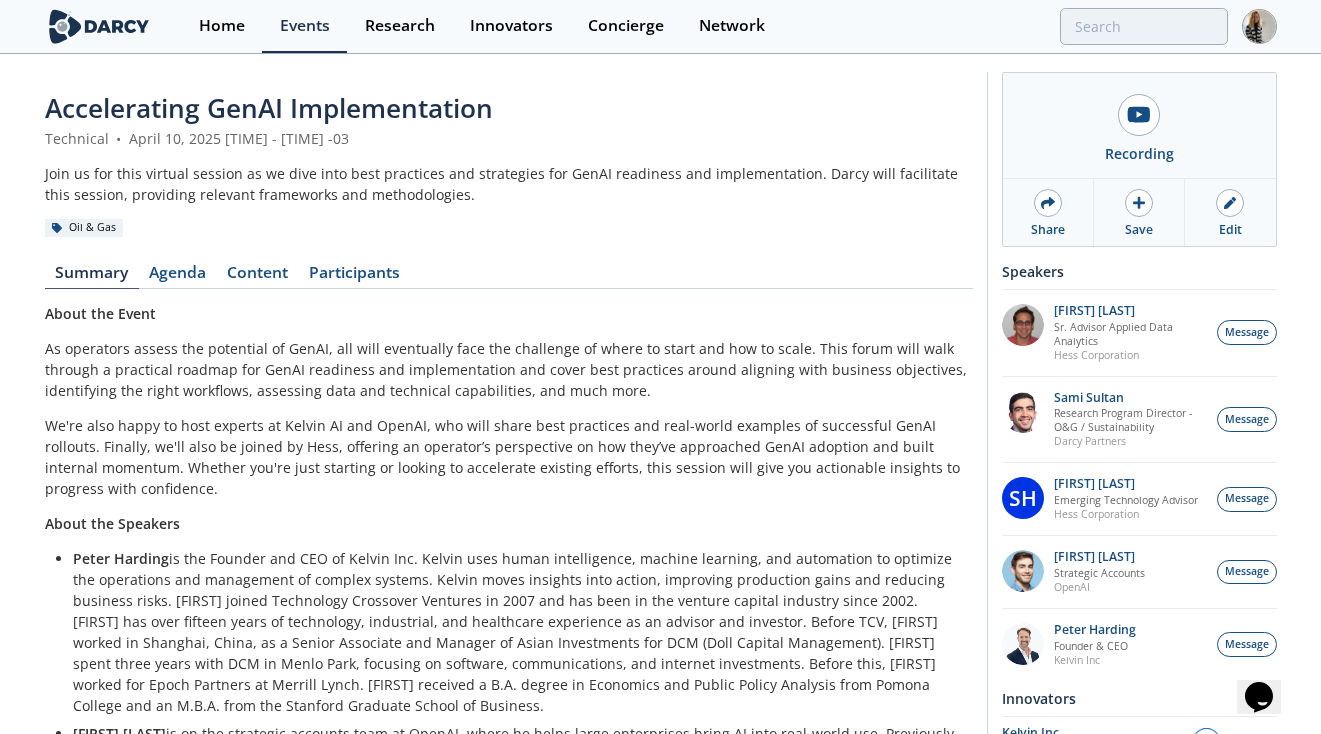 scroll, scrollTop: 0, scrollLeft: 0, axis: both 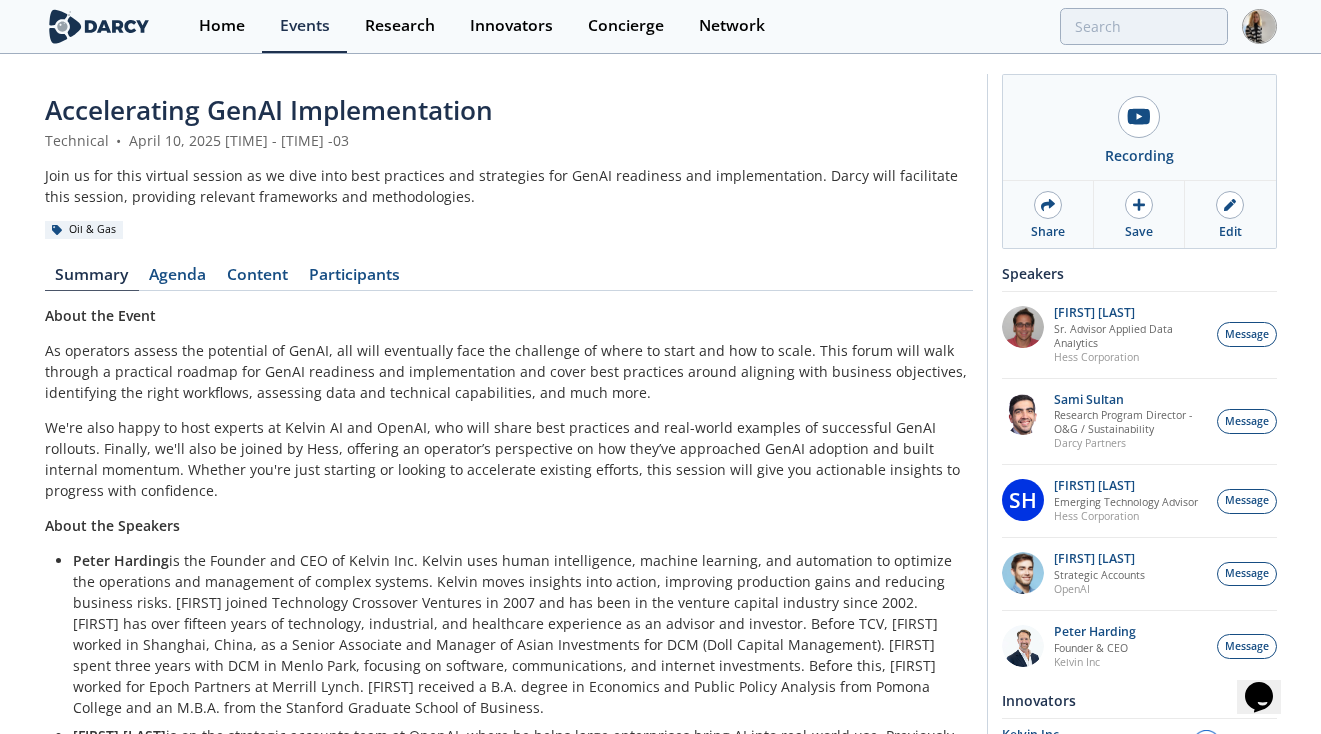 click on "Accelerating GenAI Implementation" at bounding box center [269, 110] 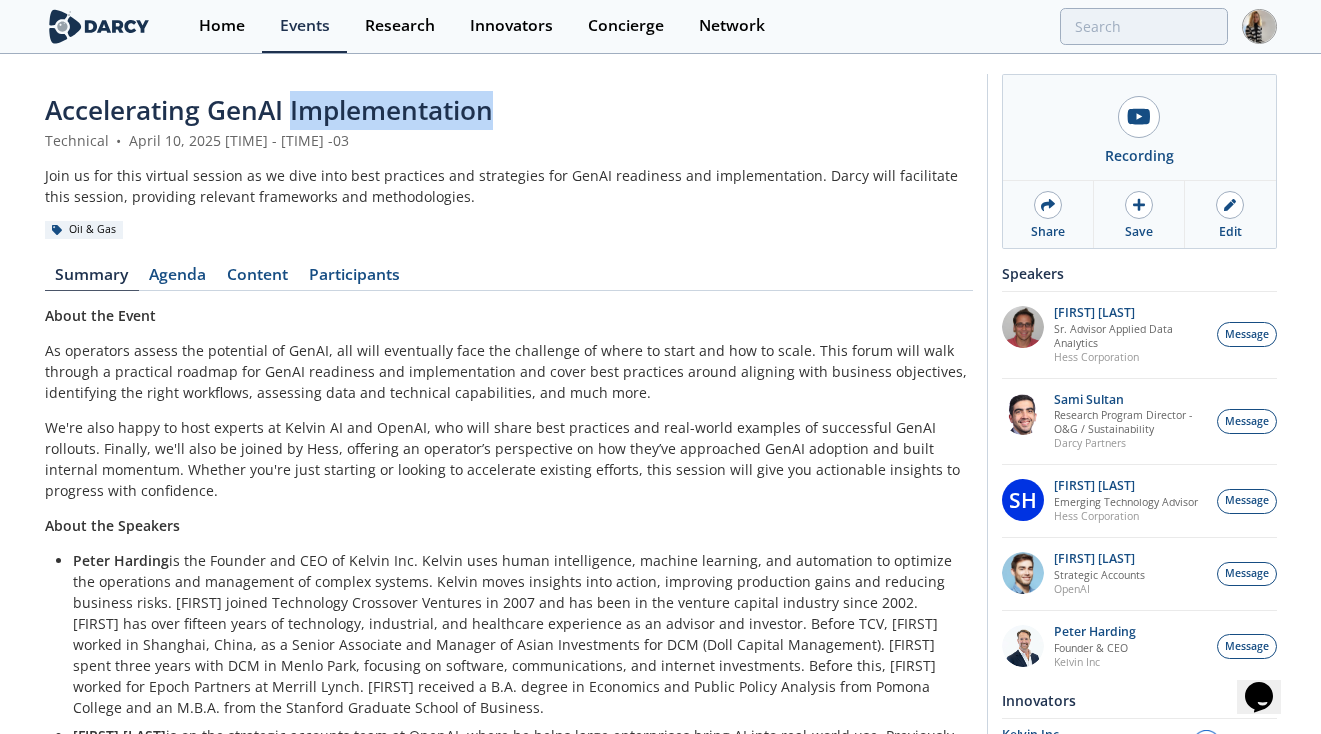 click on "Accelerating GenAI Implementation" at bounding box center (269, 110) 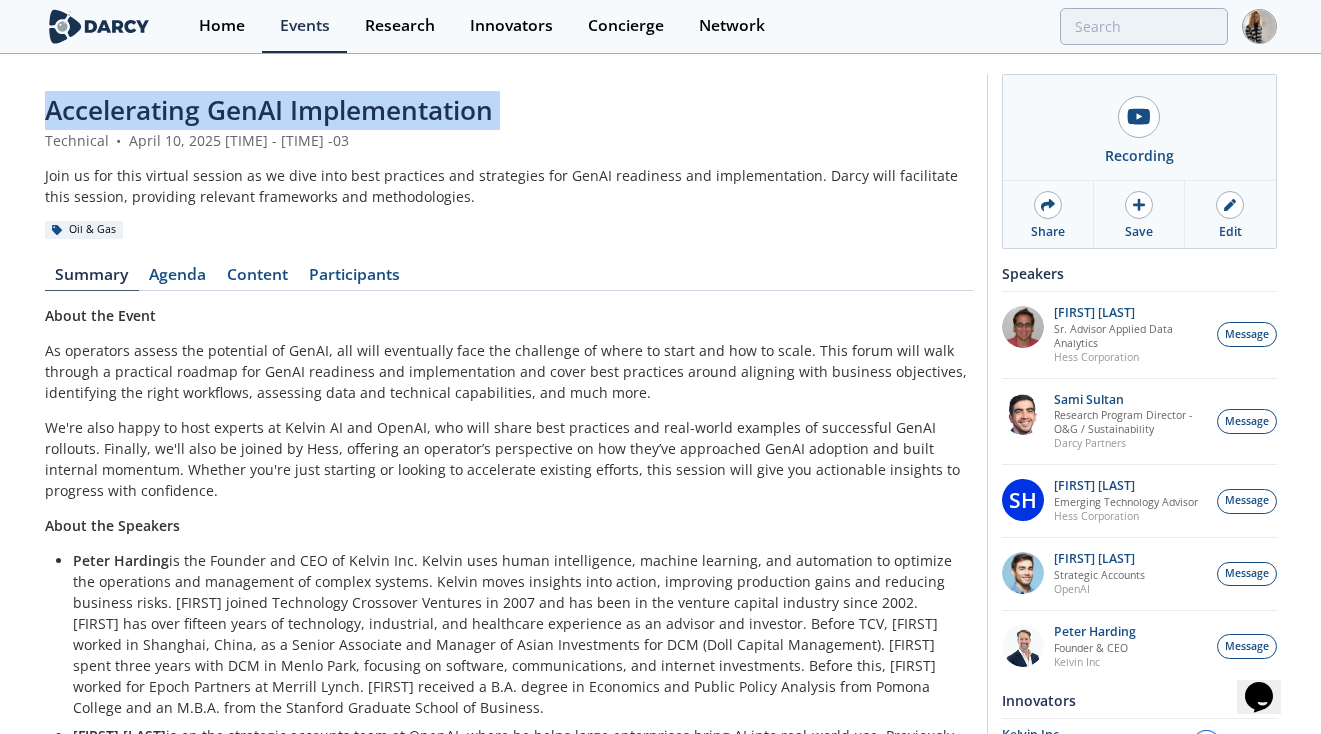click on "Accelerating GenAI Implementation" at bounding box center (269, 110) 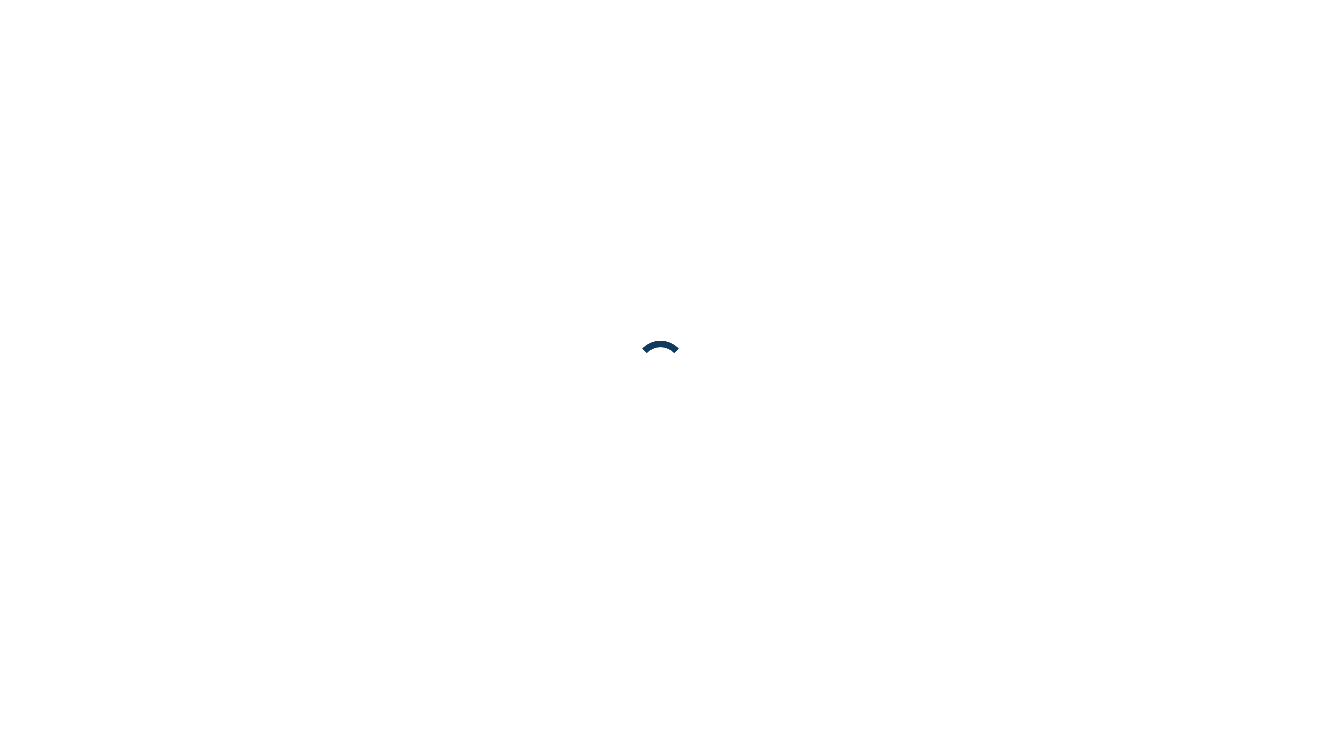 scroll, scrollTop: 0, scrollLeft: 0, axis: both 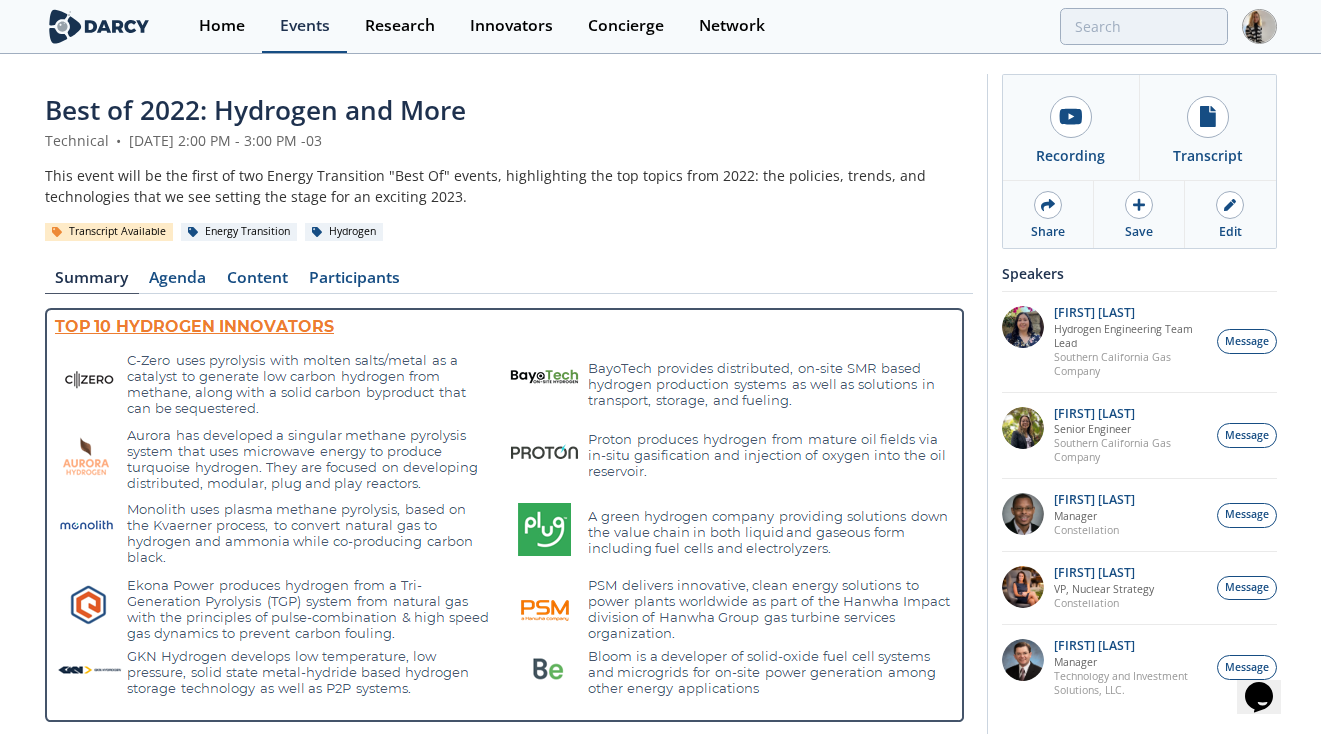 click on "Events" at bounding box center (305, 26) 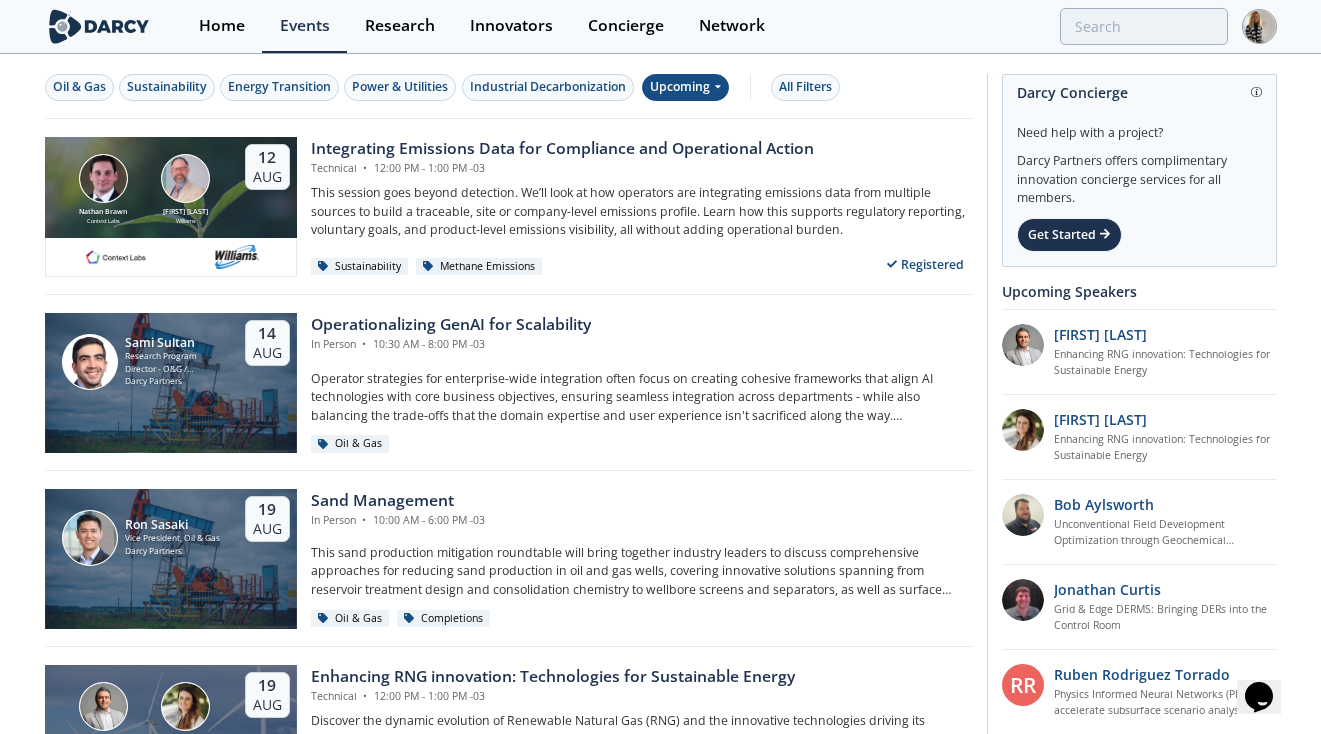 click on "Upcoming" at bounding box center (685, 87) 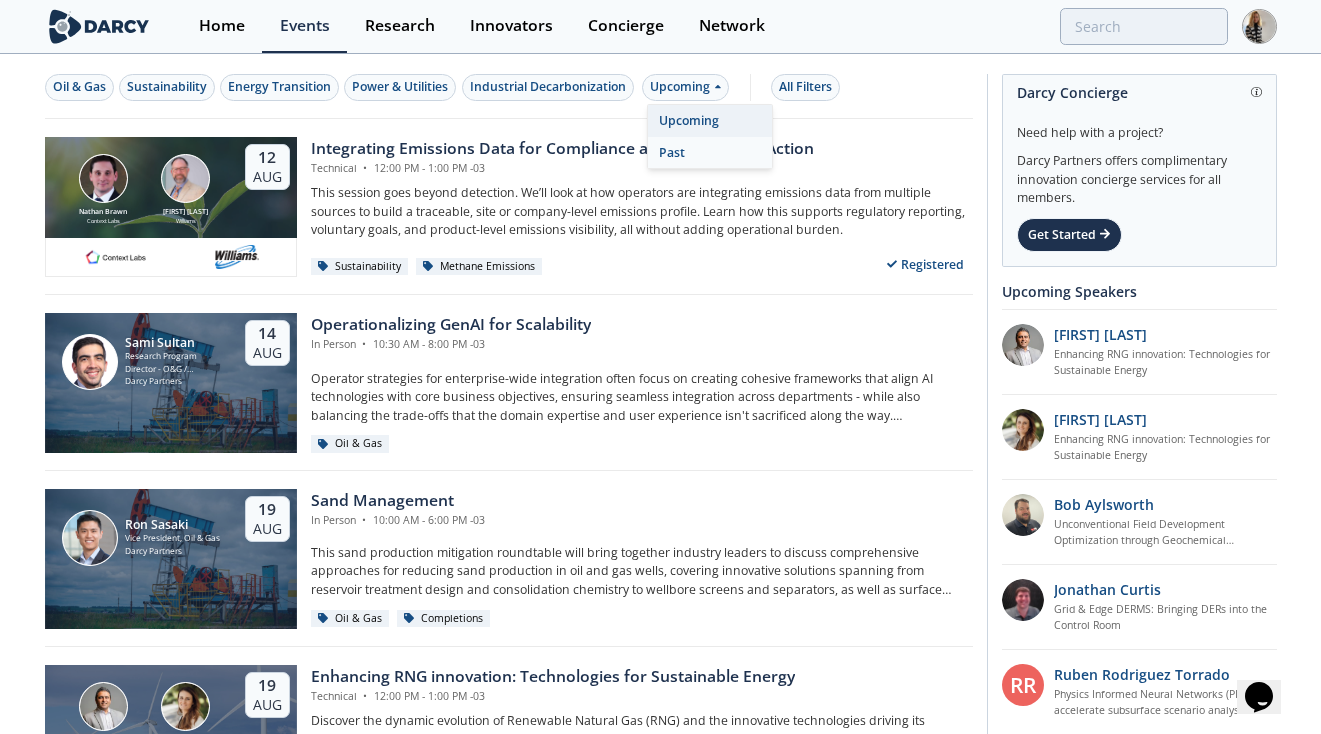 click on "Past" at bounding box center [710, 153] 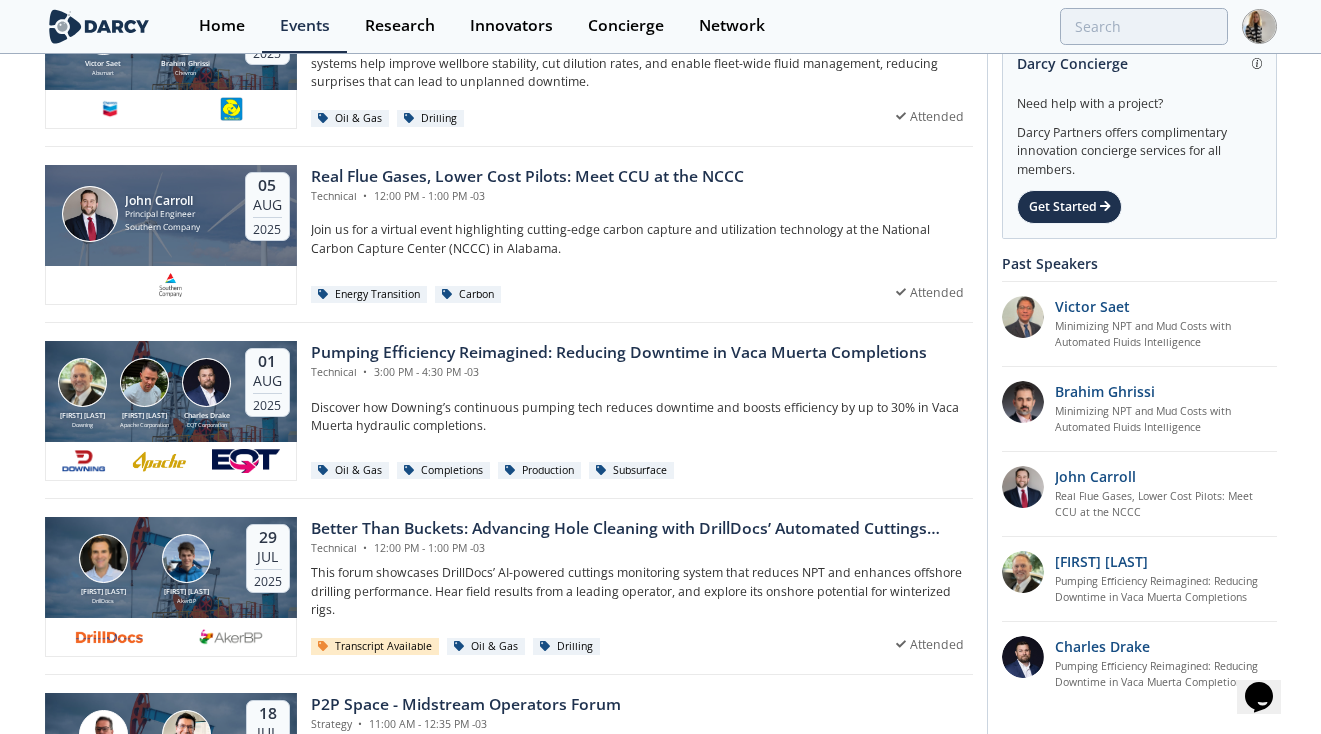 scroll, scrollTop: 327, scrollLeft: 0, axis: vertical 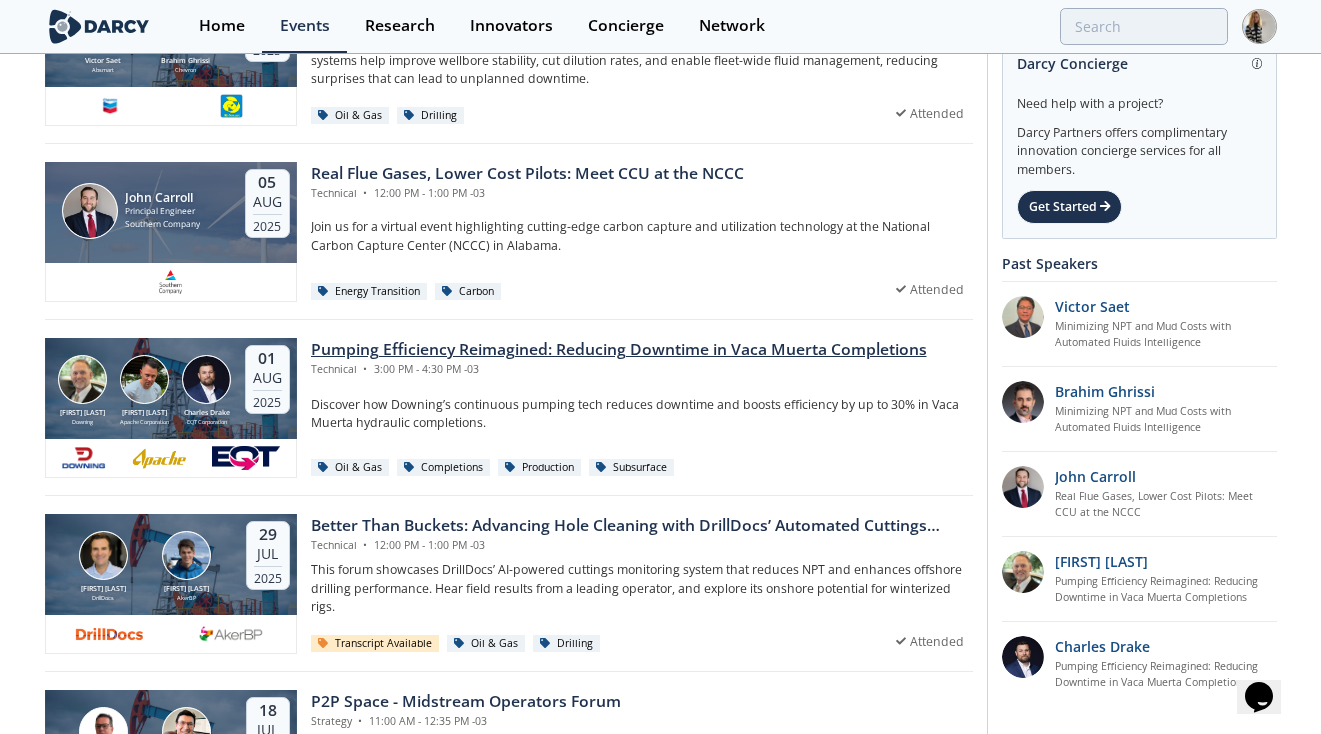 click on "Pumping Efficiency Reimagined: Reducing Downtime in Vaca Muerta Completions" at bounding box center (619, 350) 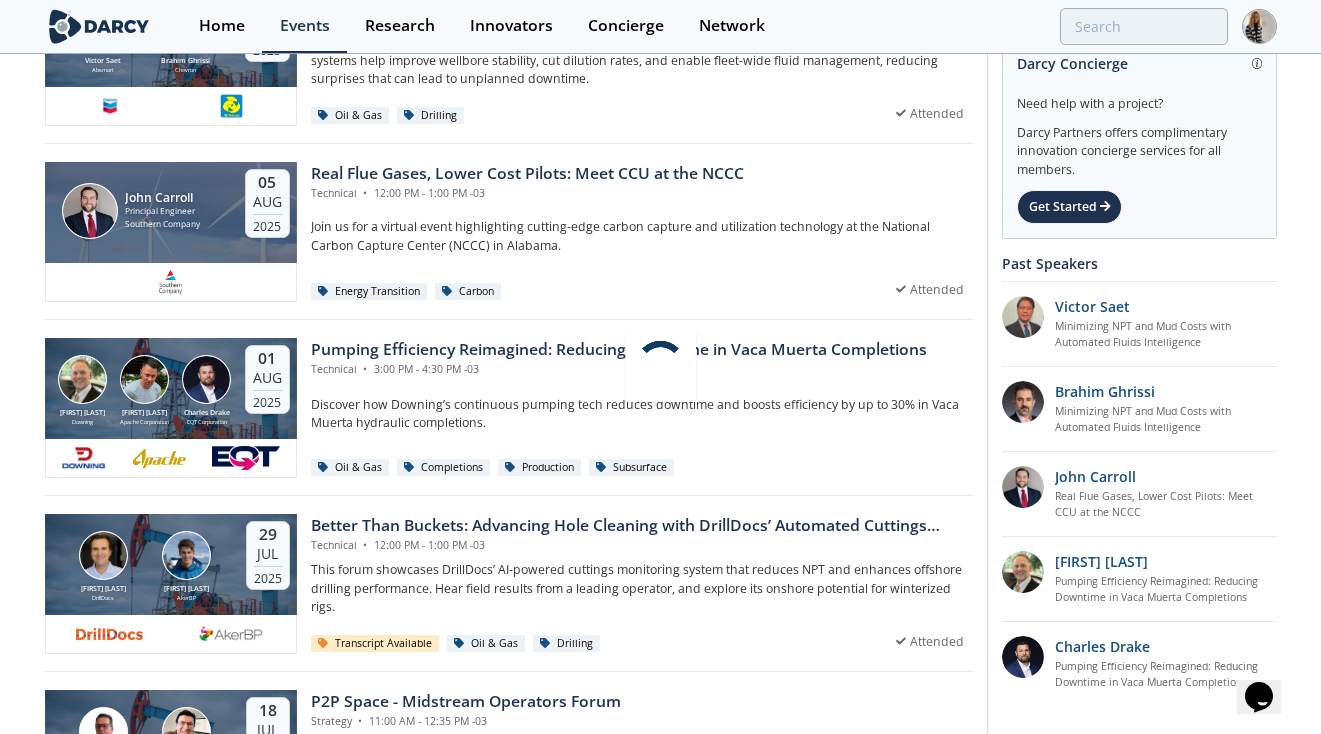 click at bounding box center [660, 367] 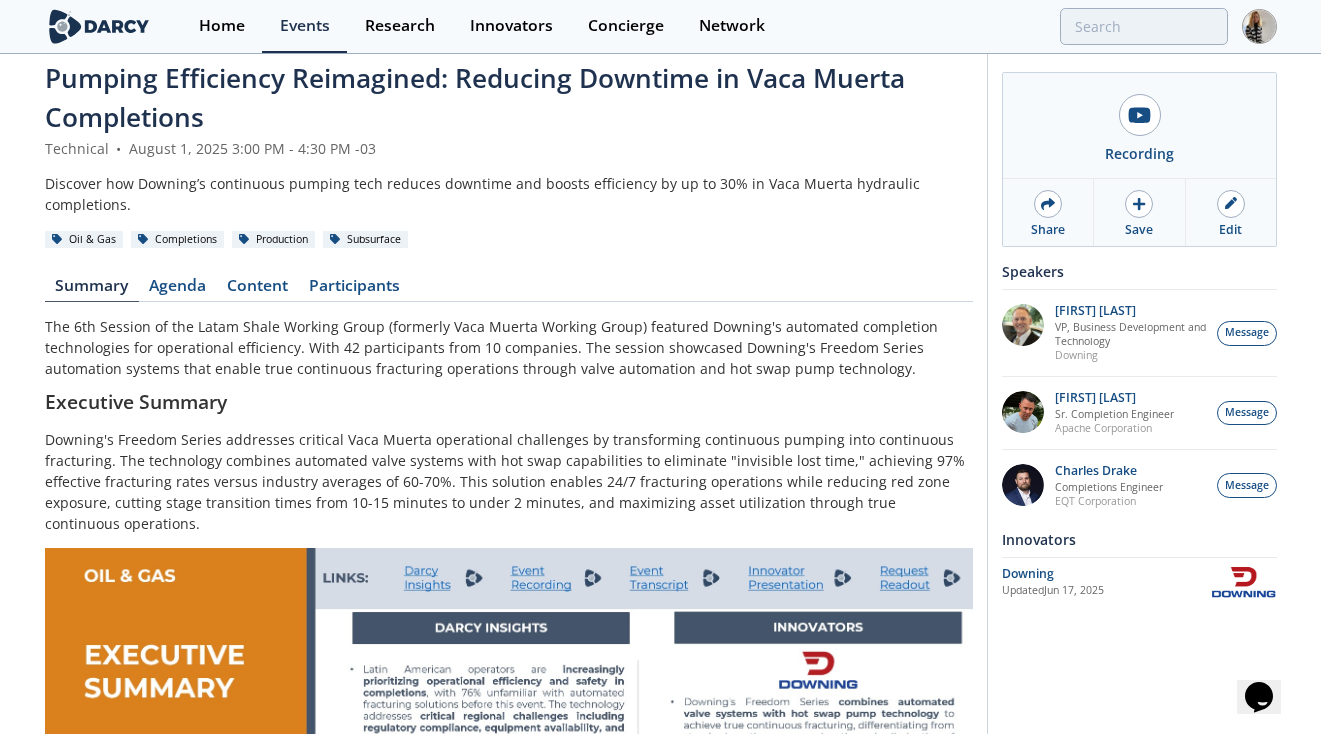 scroll, scrollTop: 0, scrollLeft: 0, axis: both 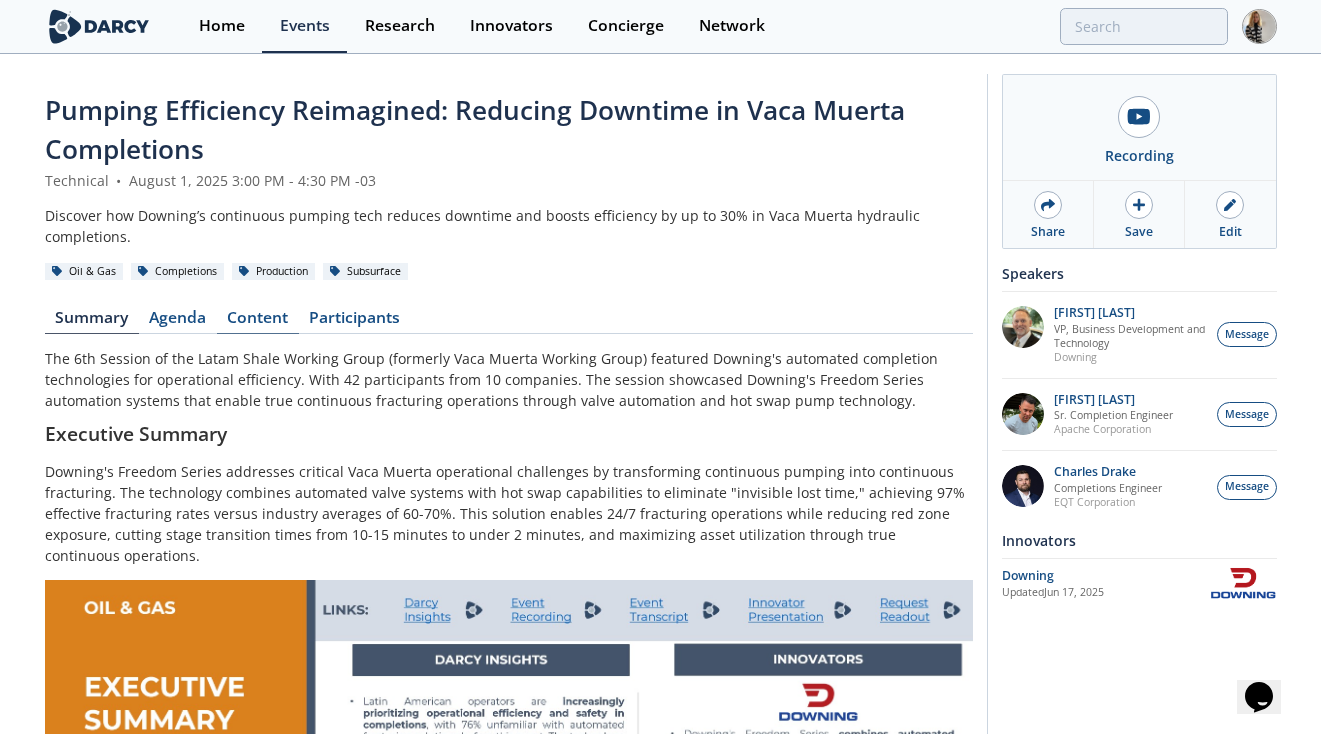click on "Content" at bounding box center [258, 322] 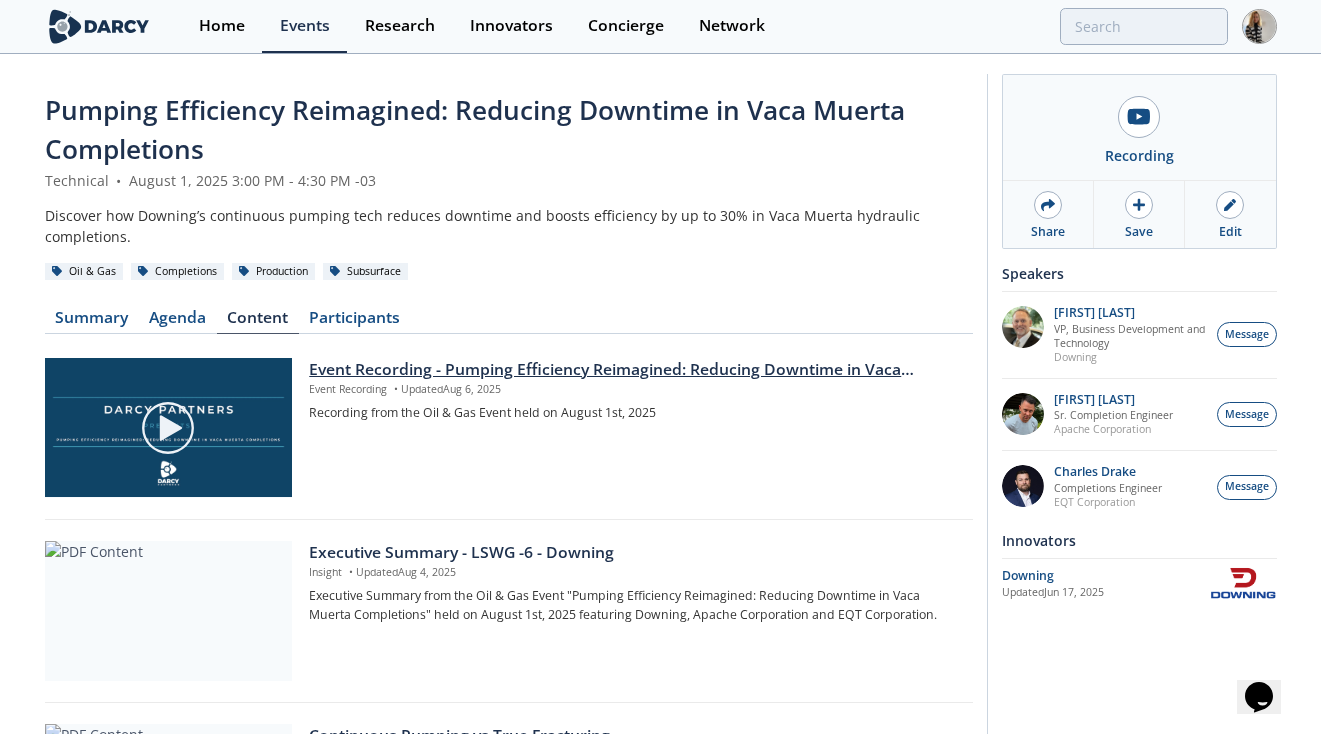 click on "Event Recording - Pumping Efficiency Reimagined: Reducing Downtime in Vaca Muerta Completions" at bounding box center [633, 370] 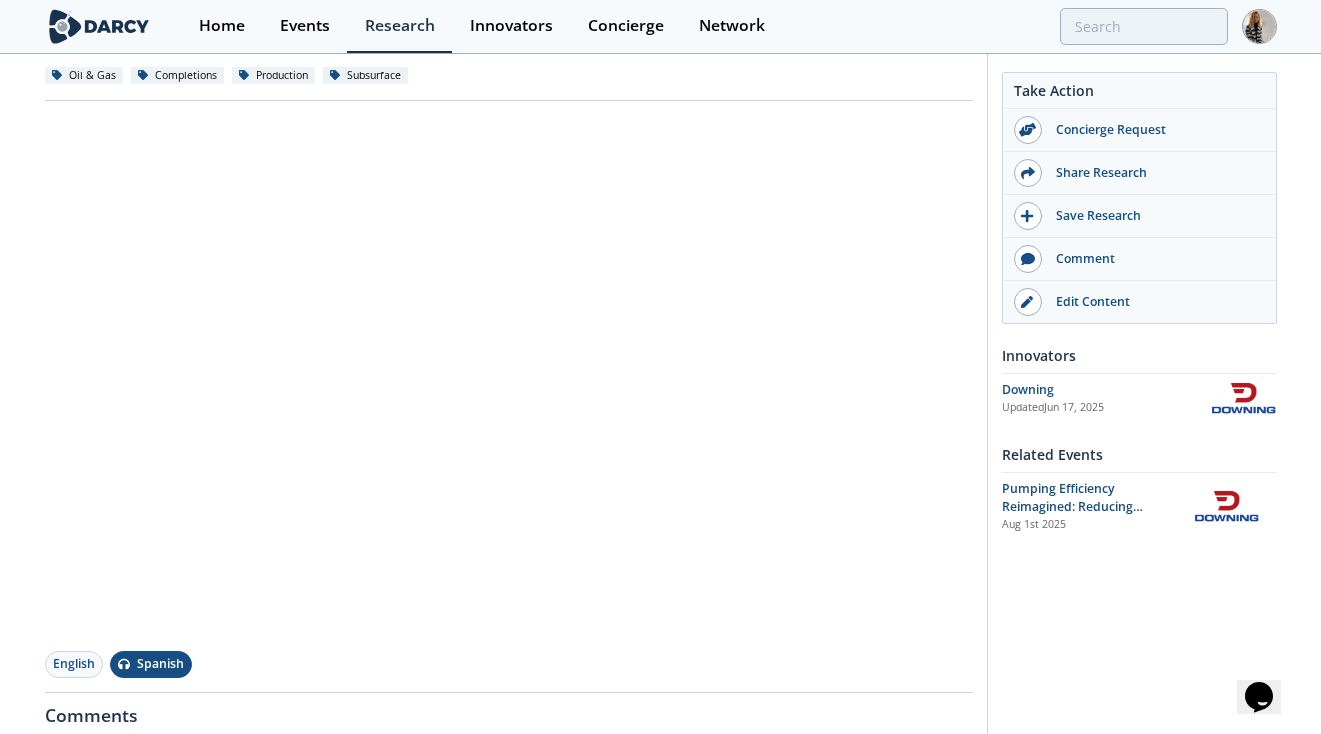 scroll, scrollTop: 240, scrollLeft: 0, axis: vertical 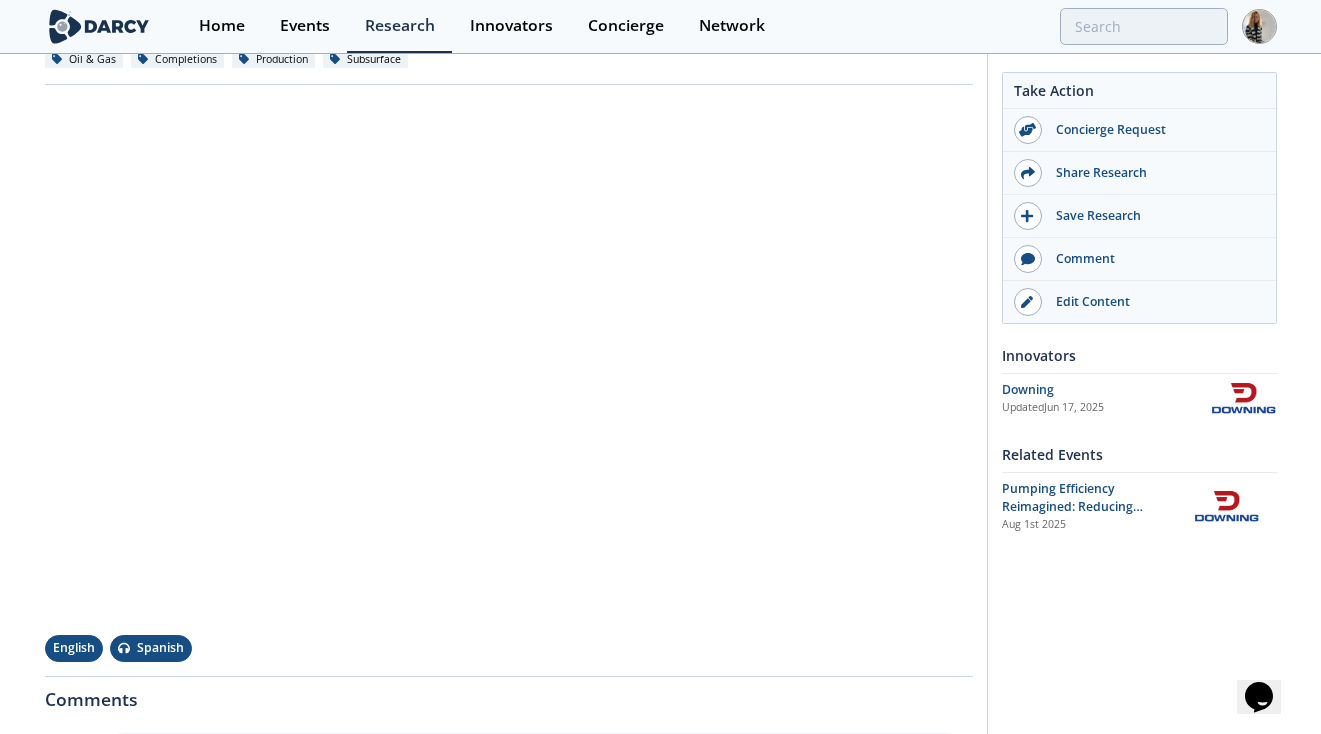 click on "English" at bounding box center [74, 648] 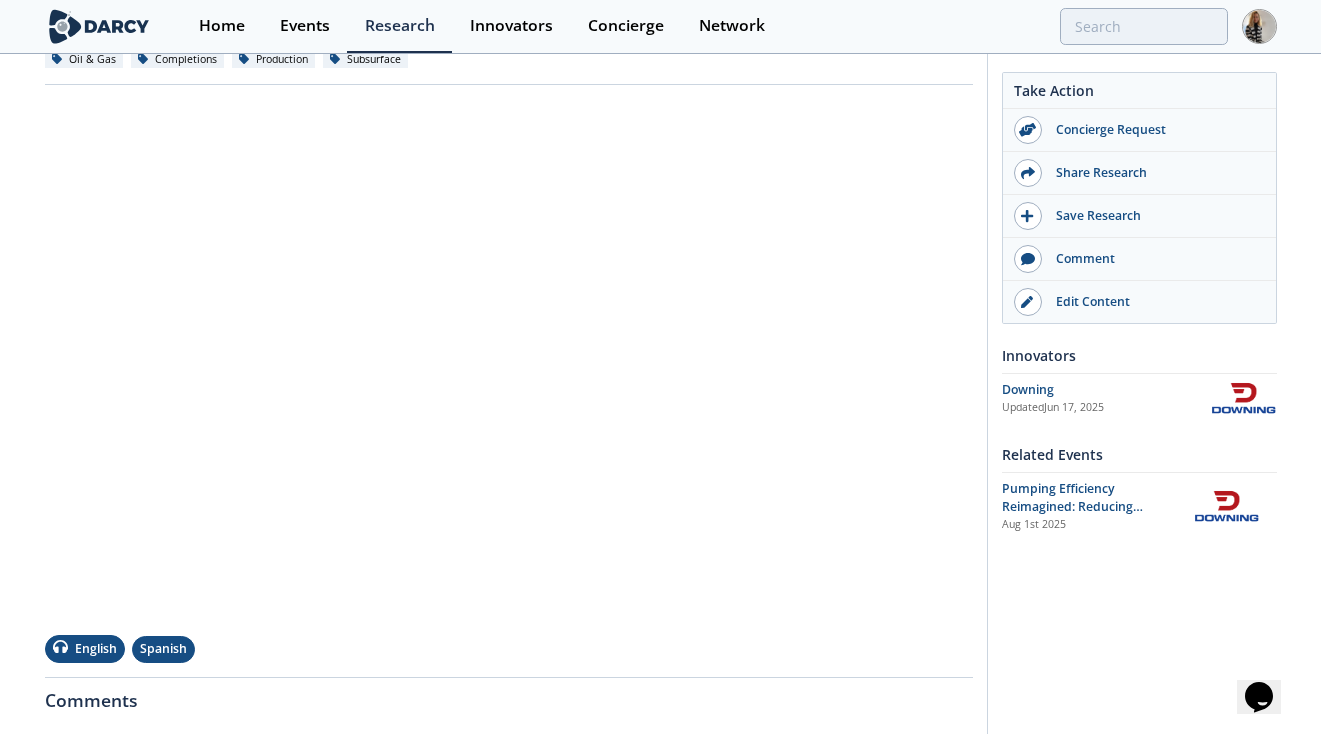 click on "Spanish" at bounding box center [163, 649] 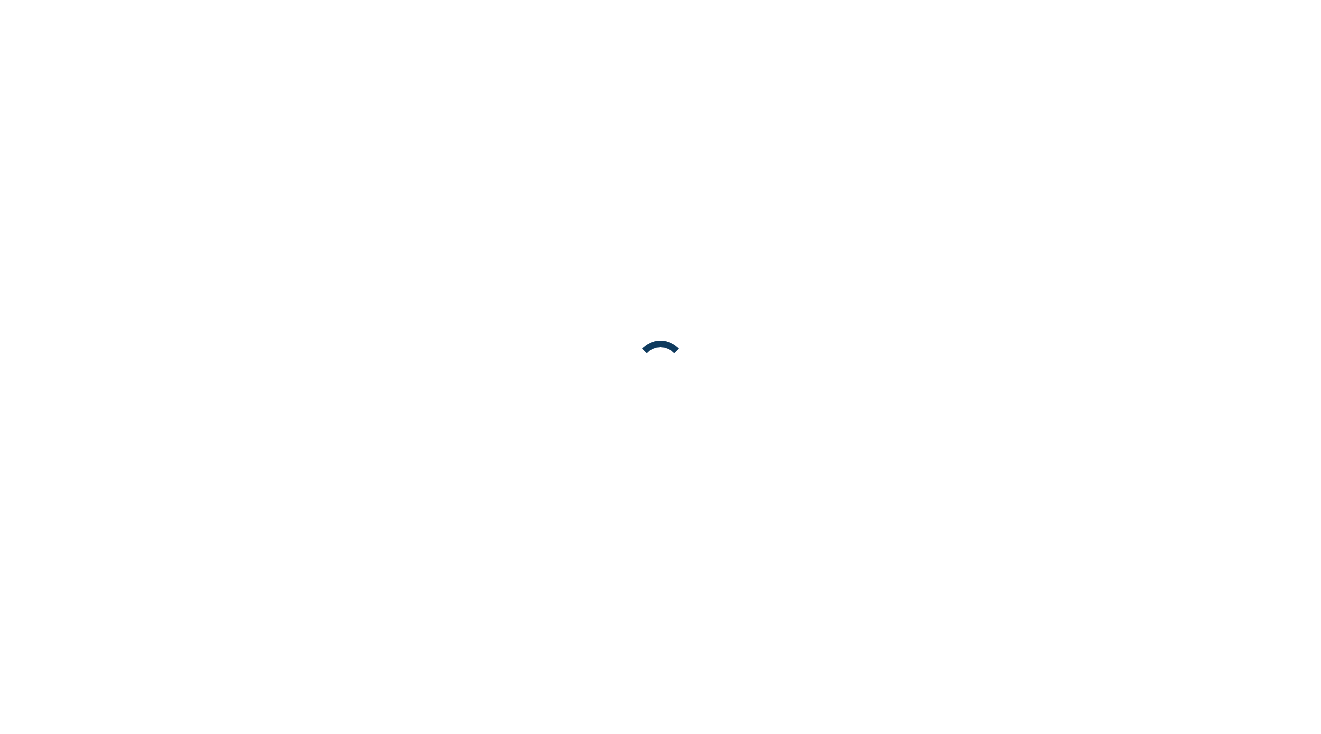 scroll, scrollTop: 0, scrollLeft: 0, axis: both 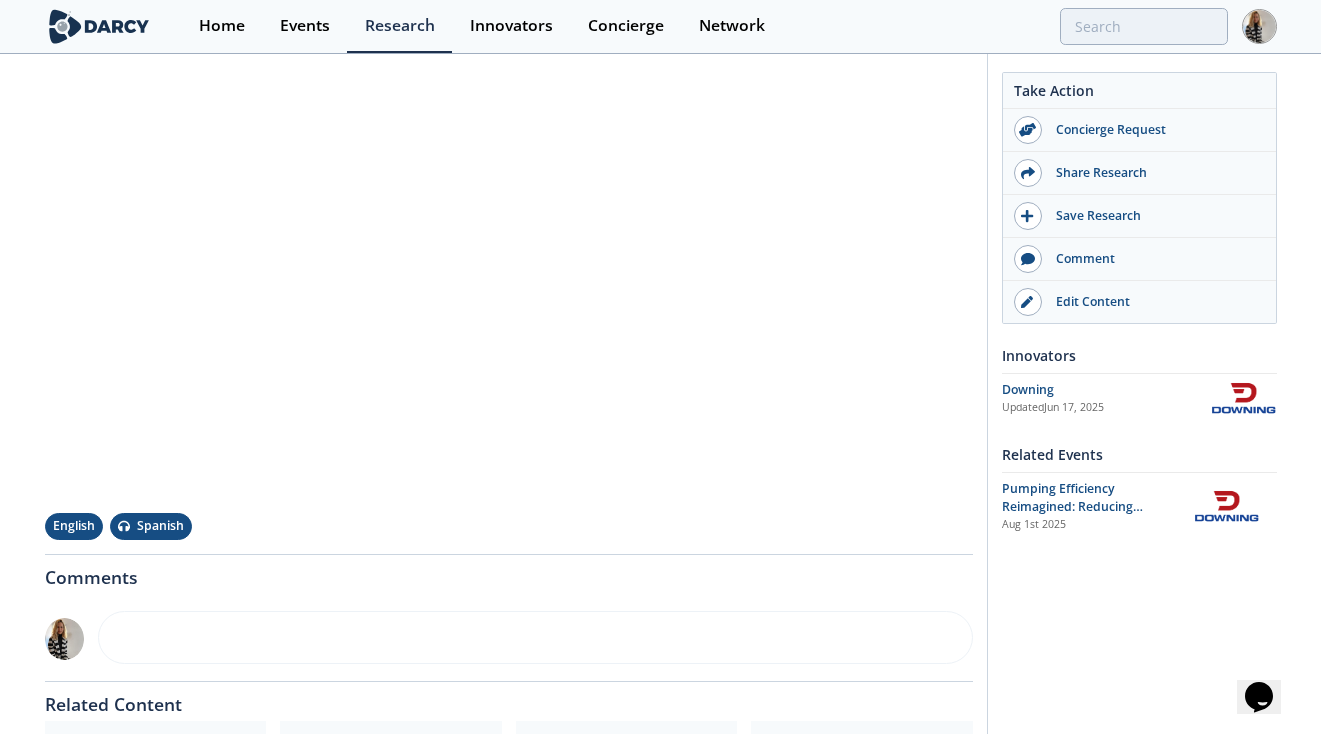 click on "English" at bounding box center [74, 526] 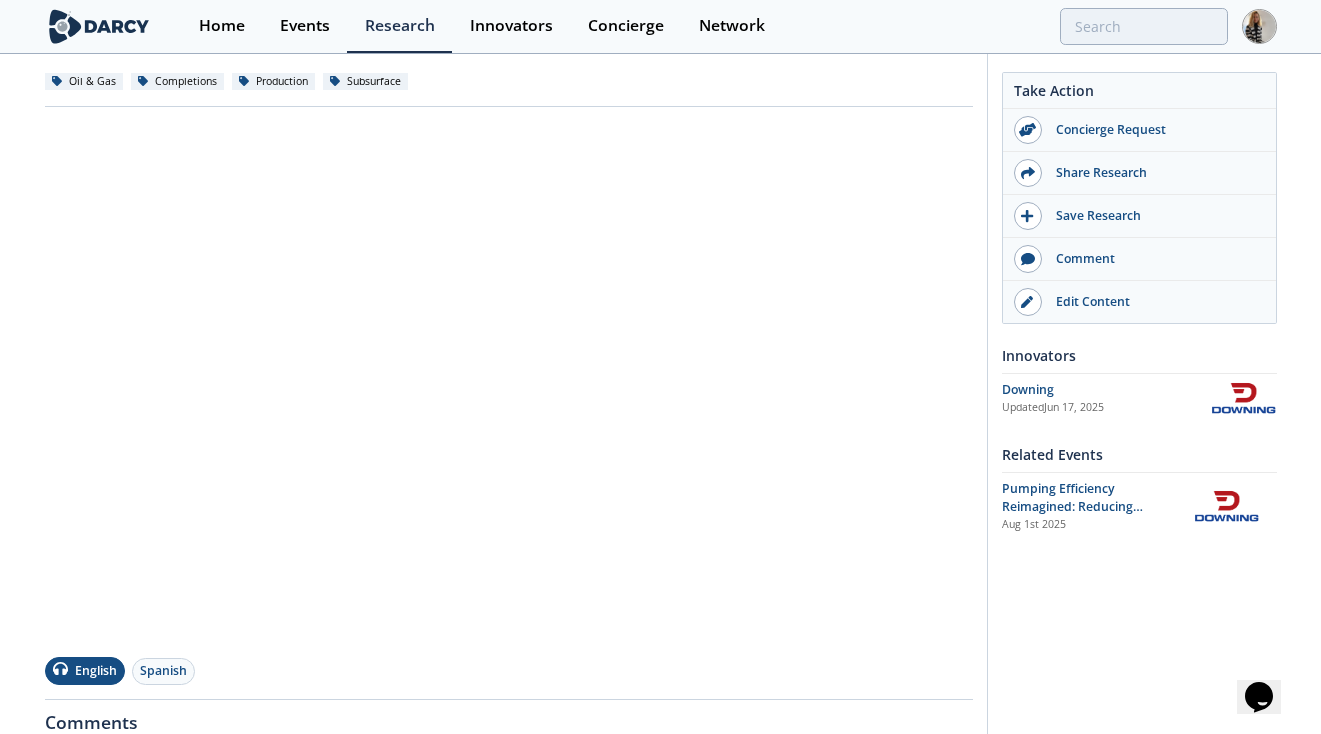 scroll, scrollTop: 215, scrollLeft: 0, axis: vertical 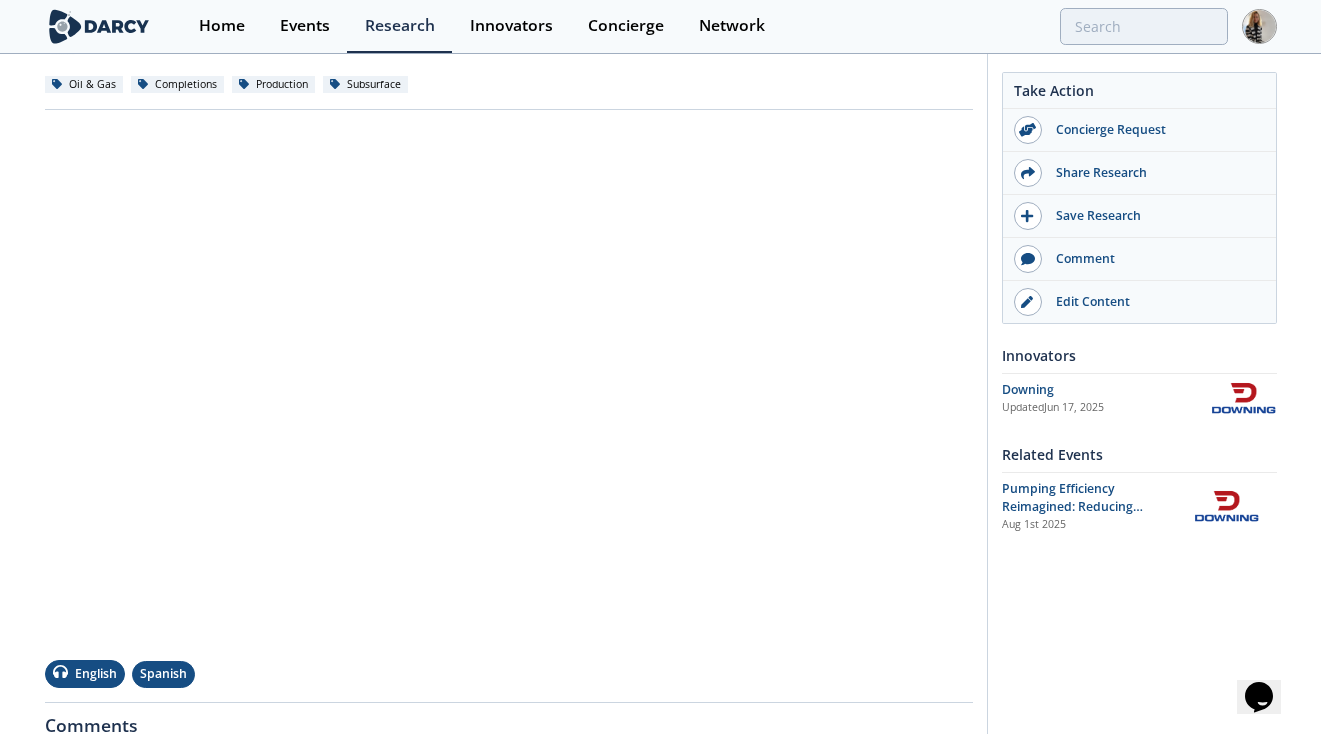 click on "Spanish" at bounding box center (163, 674) 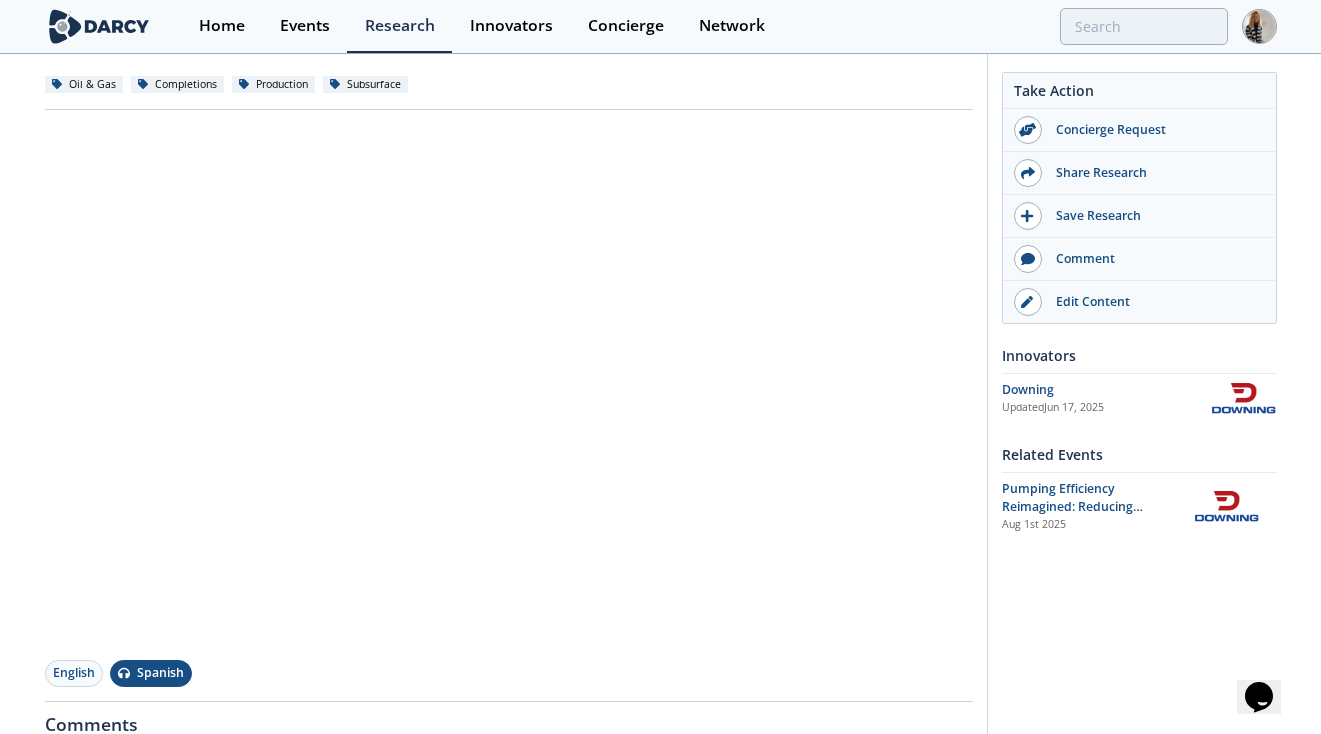 scroll, scrollTop: 0, scrollLeft: 0, axis: both 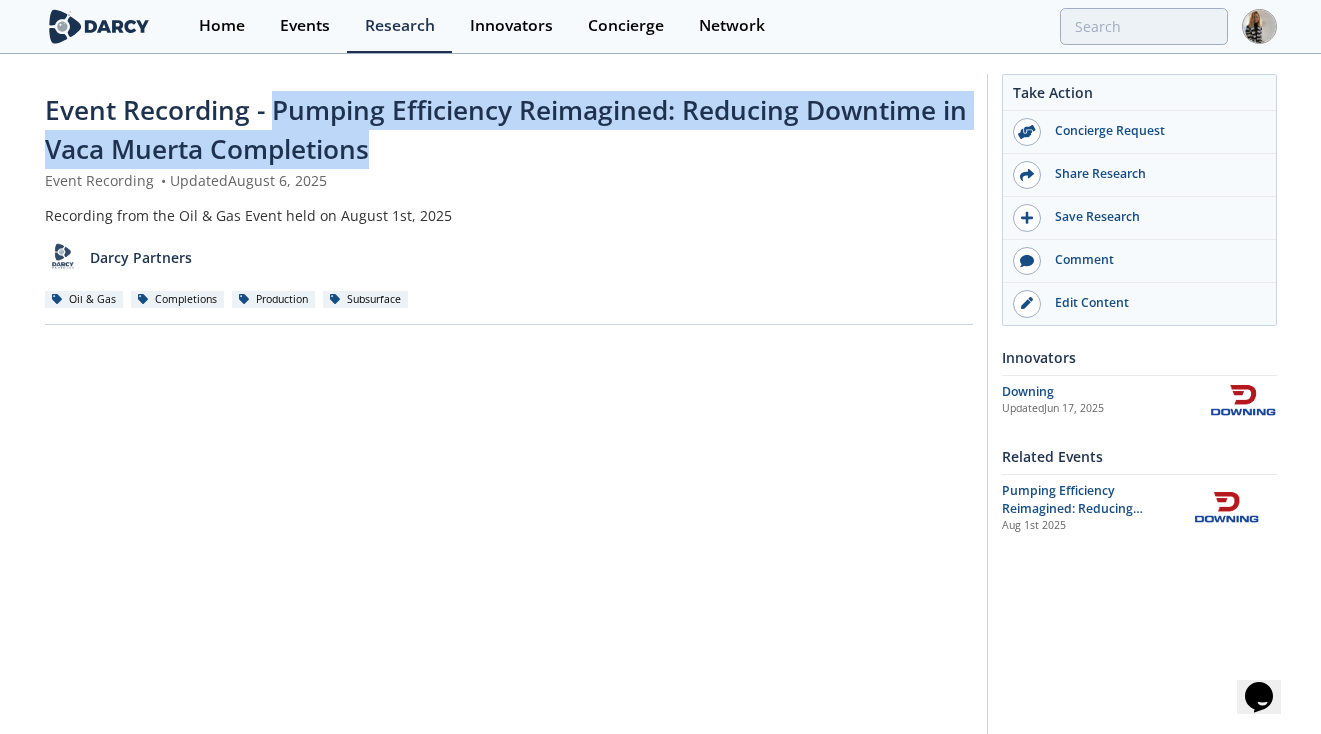 drag, startPoint x: 275, startPoint y: 109, endPoint x: 389, endPoint y: 145, distance: 119.54916 